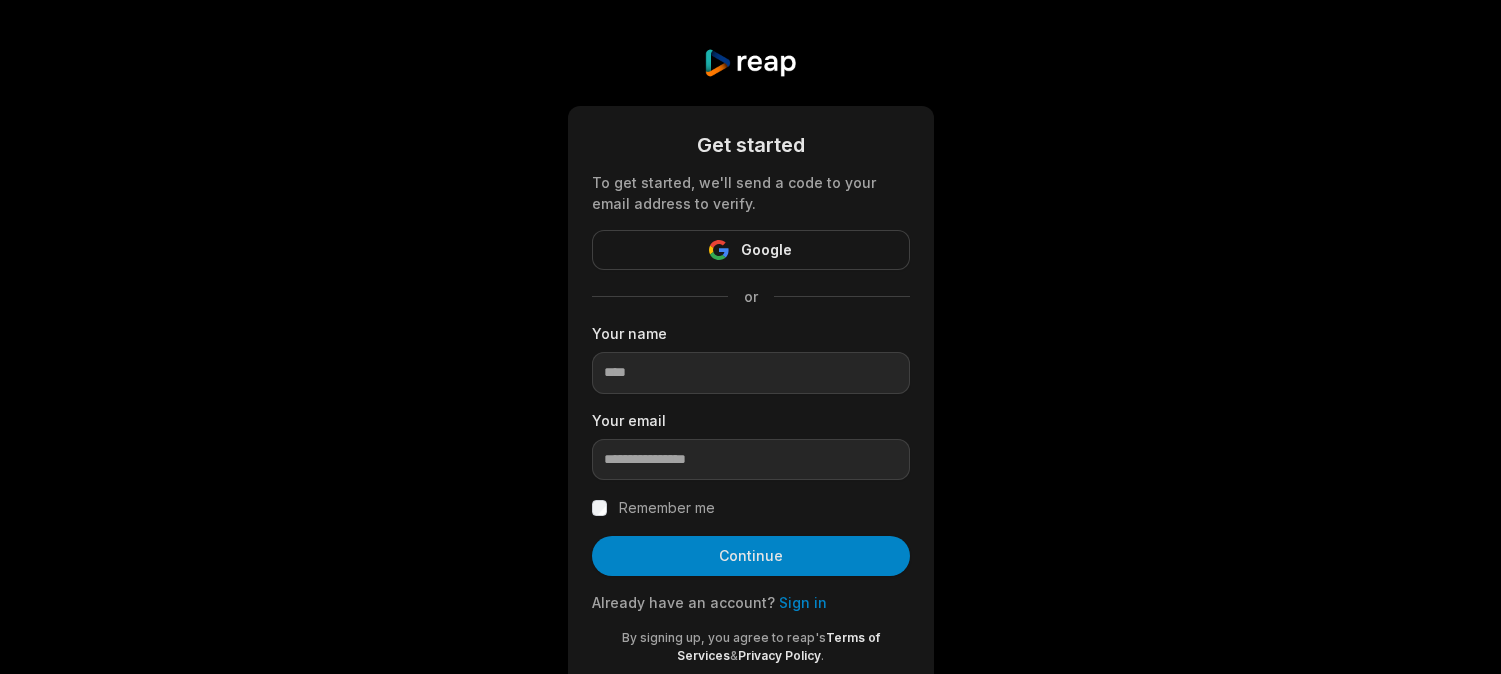 scroll, scrollTop: 0, scrollLeft: 0, axis: both 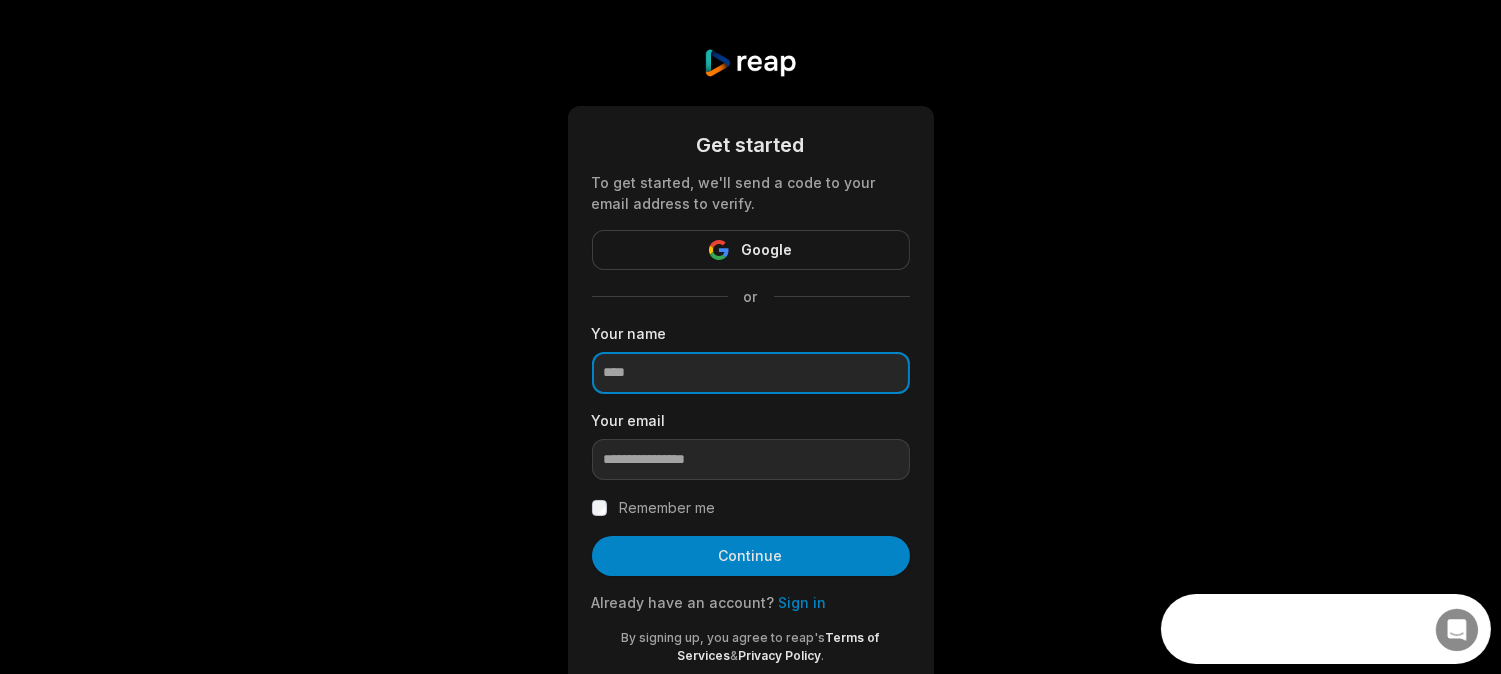 click at bounding box center (751, 373) 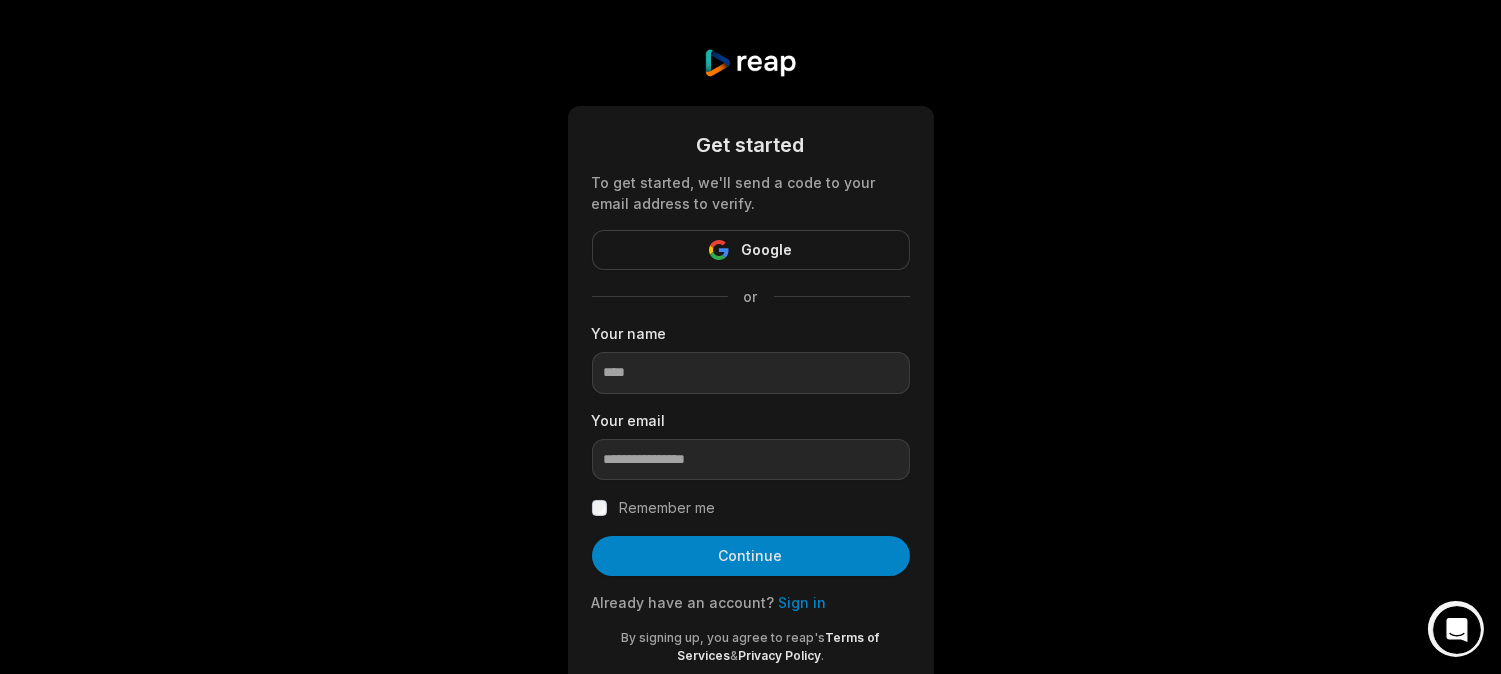 click on "Get started To get started, we'll send a code to your email address to verify. Google or Your name Your email Remember me Continue Already have an account?   Sign in By signing up, you agree to reap's  Terms of Services  &  Privacy Policy ." at bounding box center (750, 368) 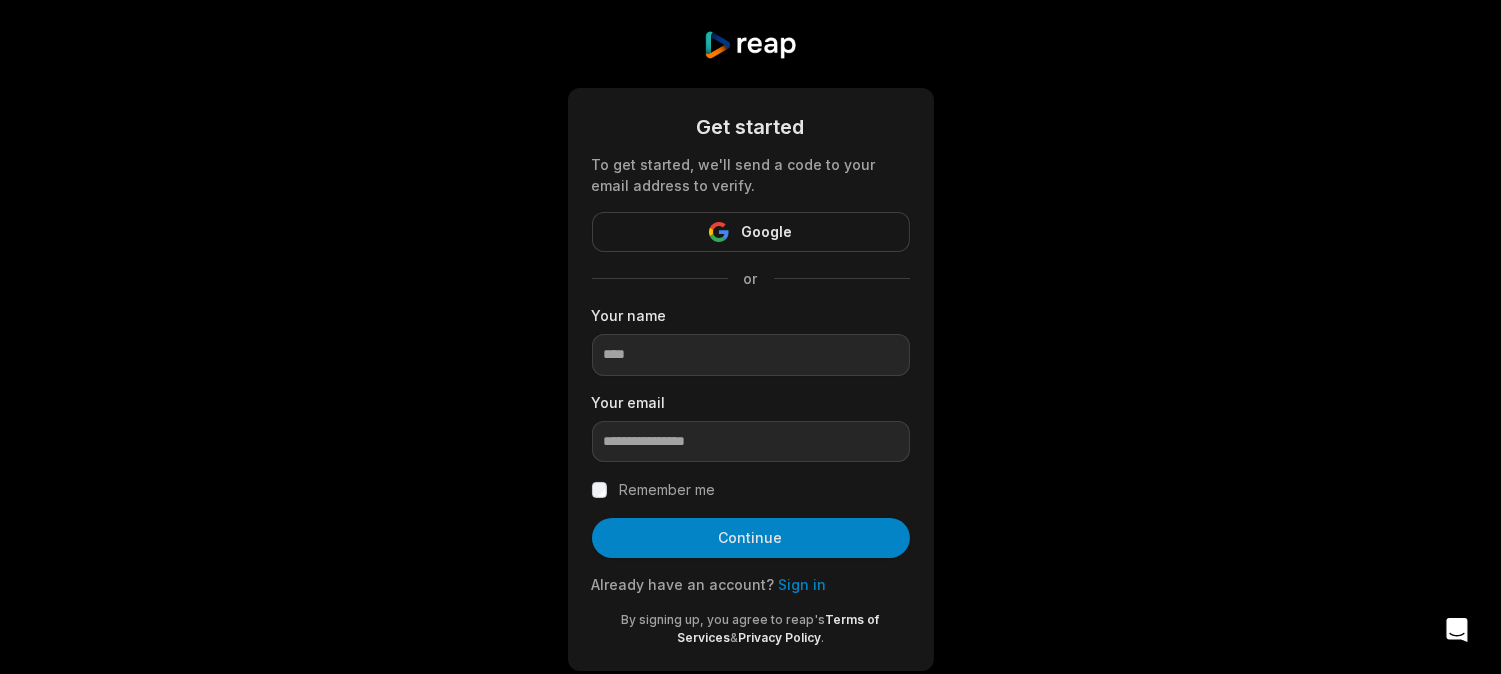 scroll, scrollTop: 0, scrollLeft: 0, axis: both 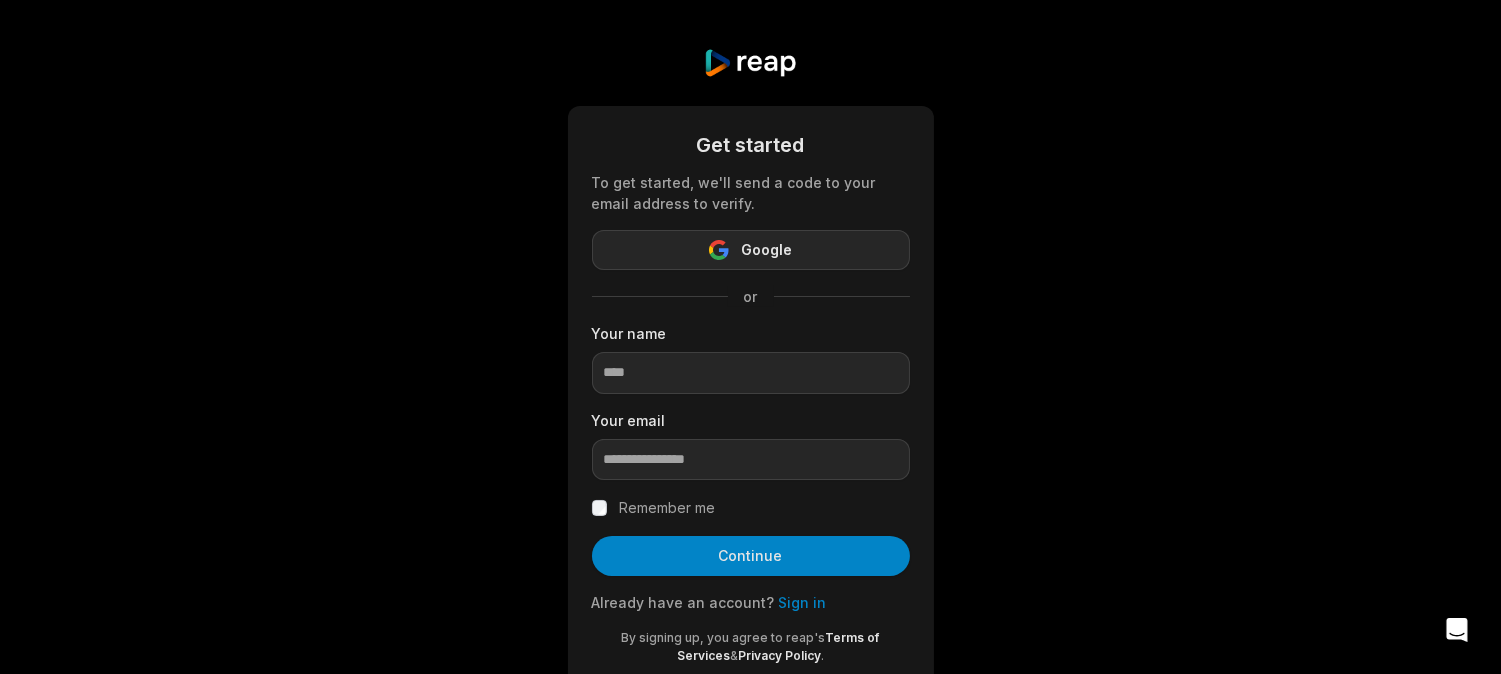 click on "Google" at bounding box center [766, 250] 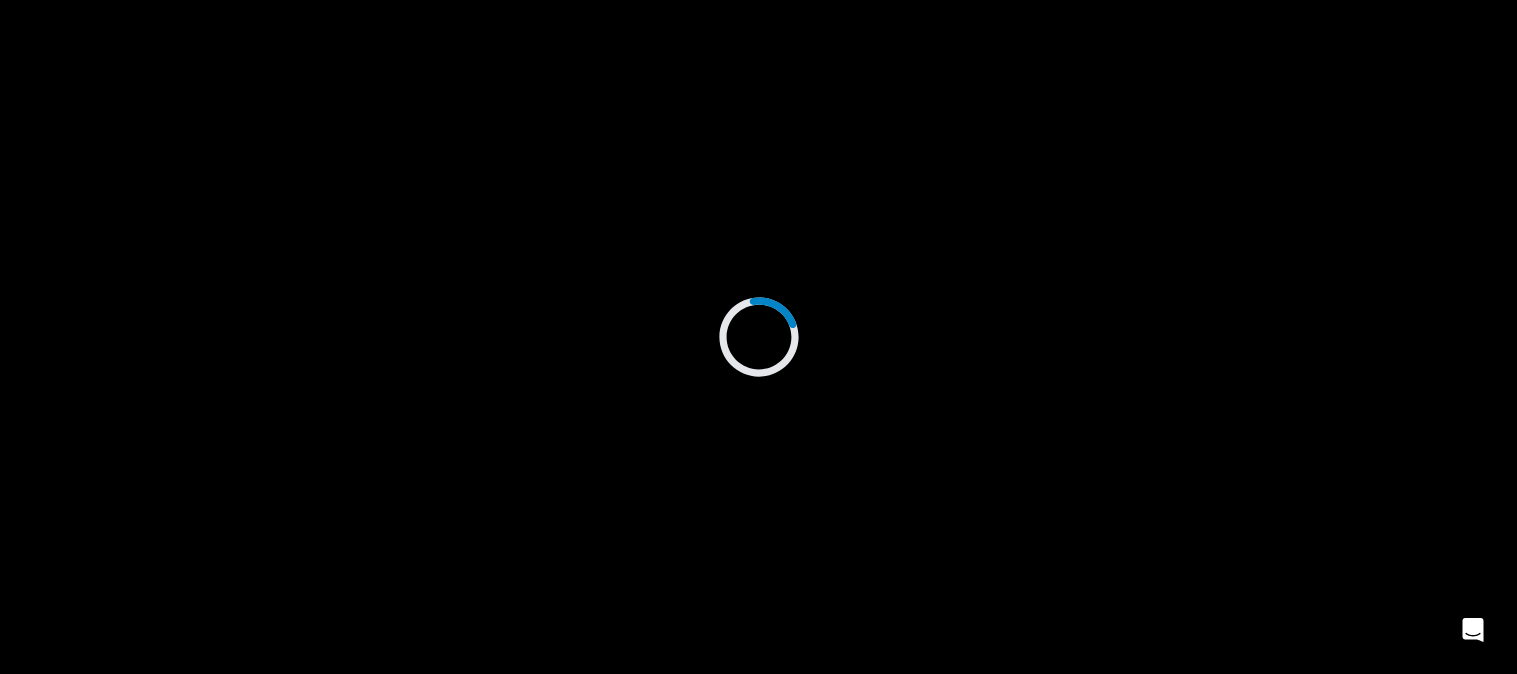 scroll, scrollTop: 0, scrollLeft: 0, axis: both 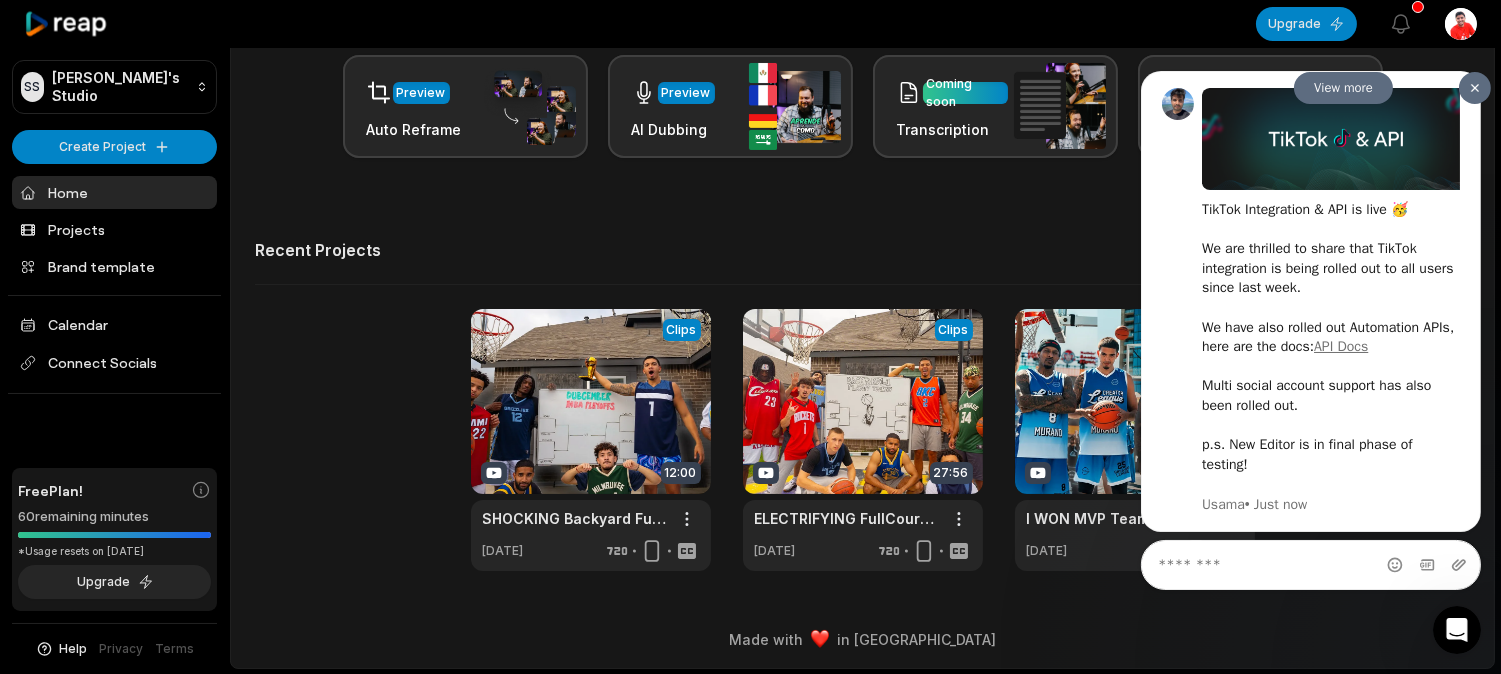 click at bounding box center (1474, 88) 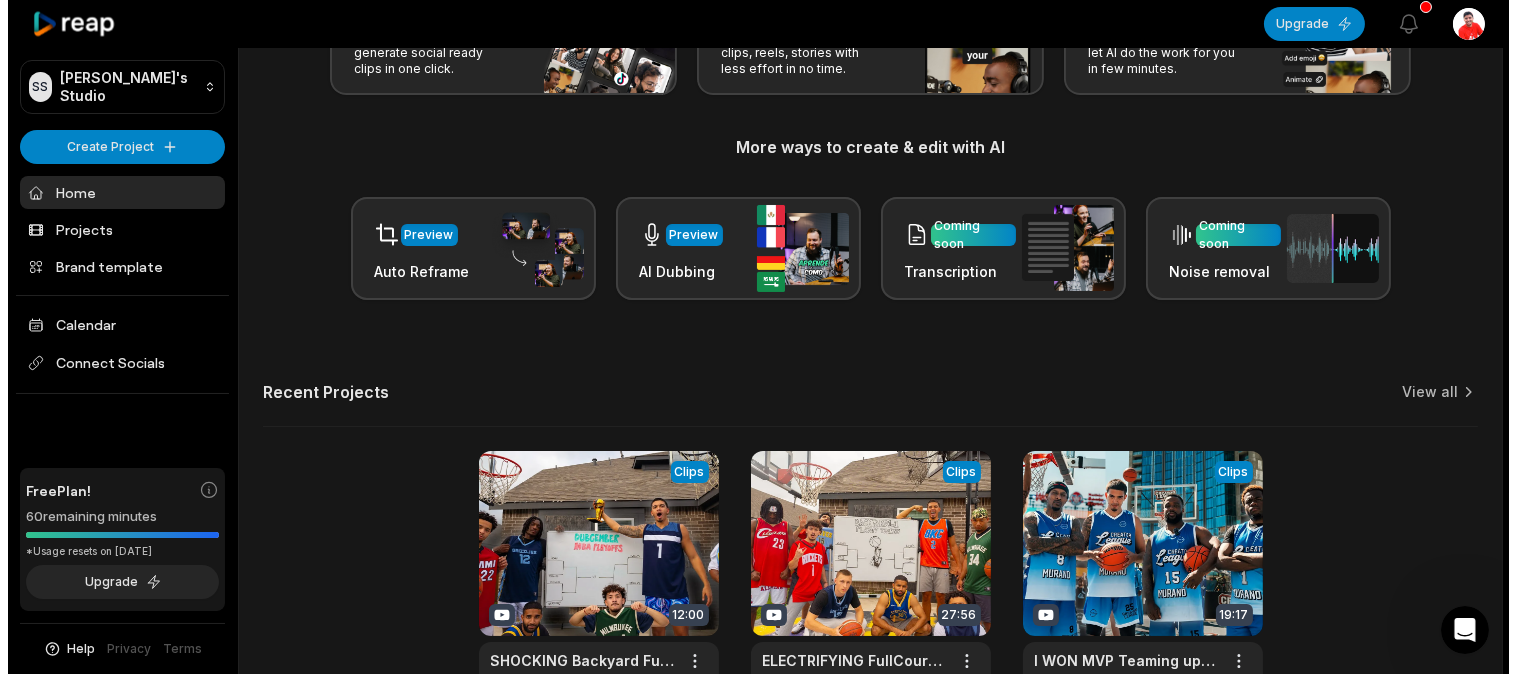 scroll, scrollTop: 0, scrollLeft: 0, axis: both 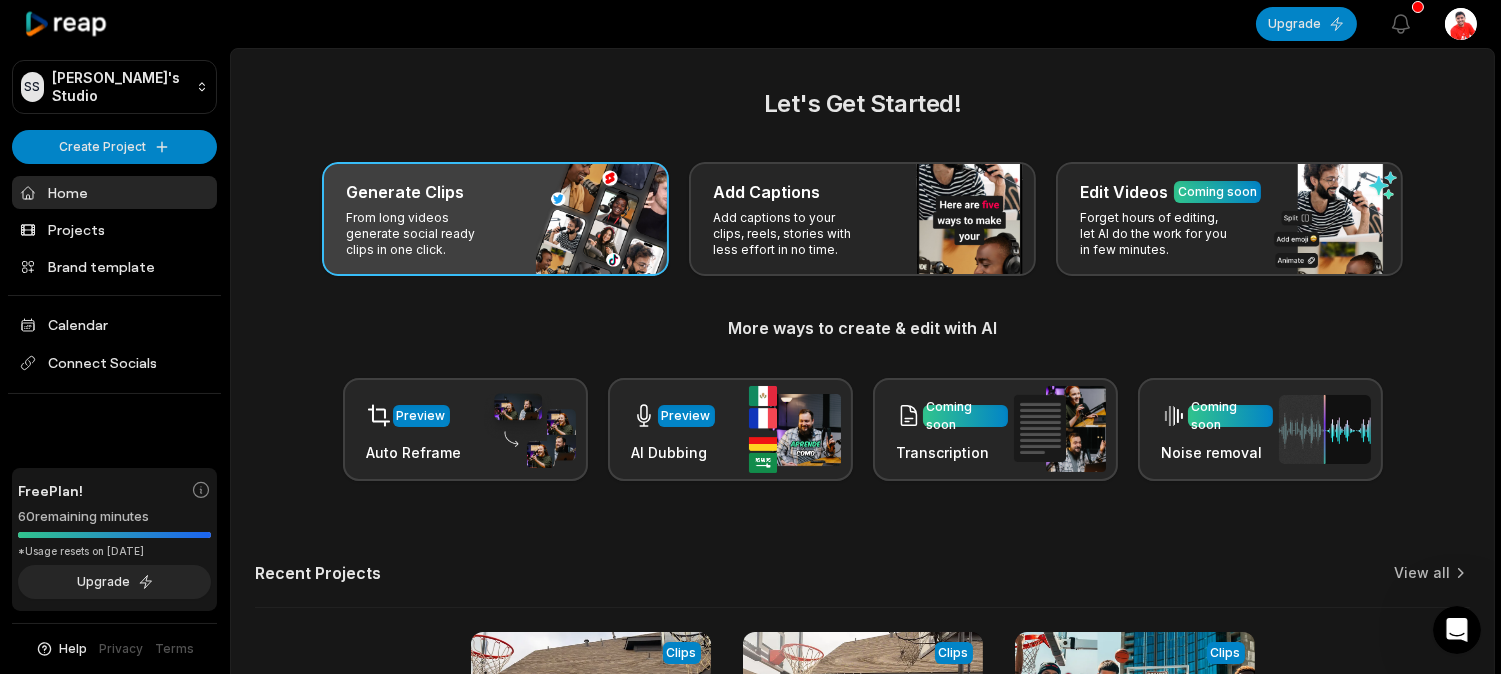 click on "Generate Clips From long videos generate social ready clips in one click." at bounding box center [495, 219] 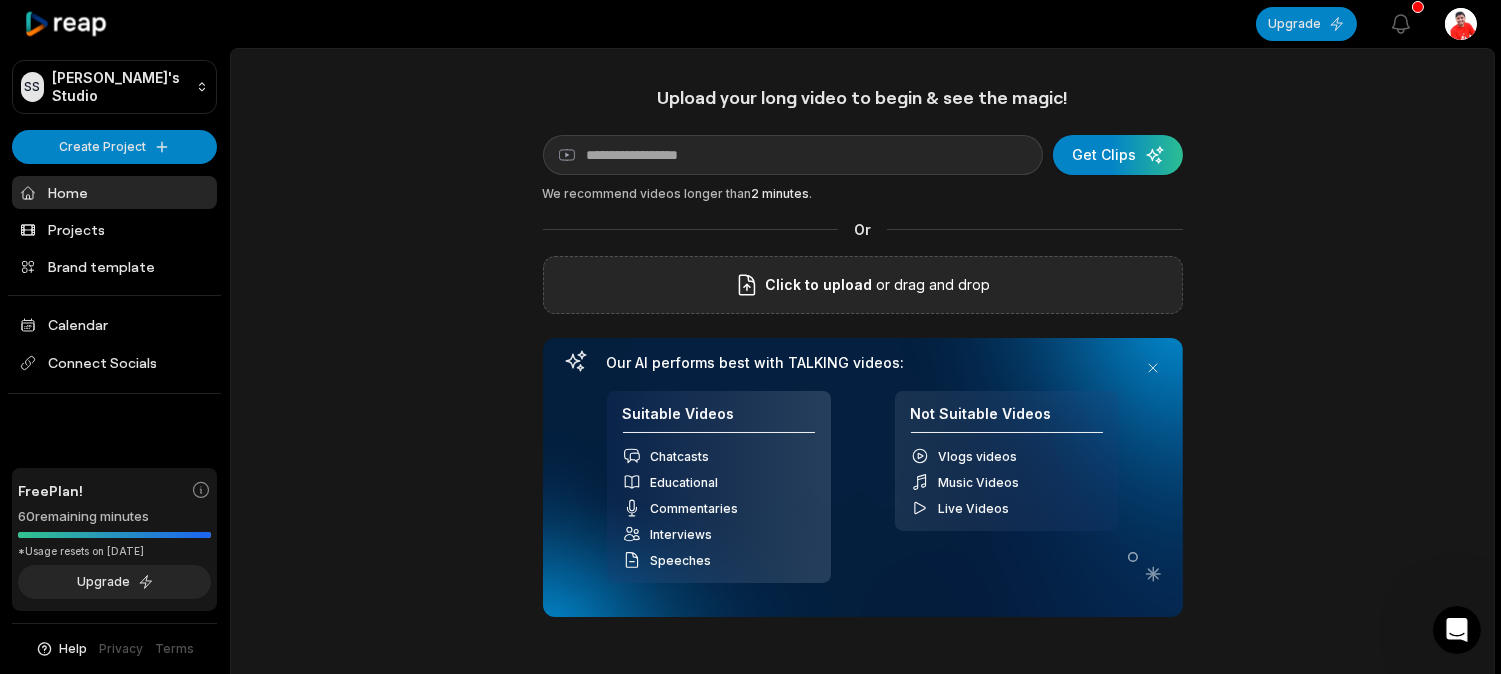 click on "Click to upload or drag and drop" at bounding box center [863, 285] 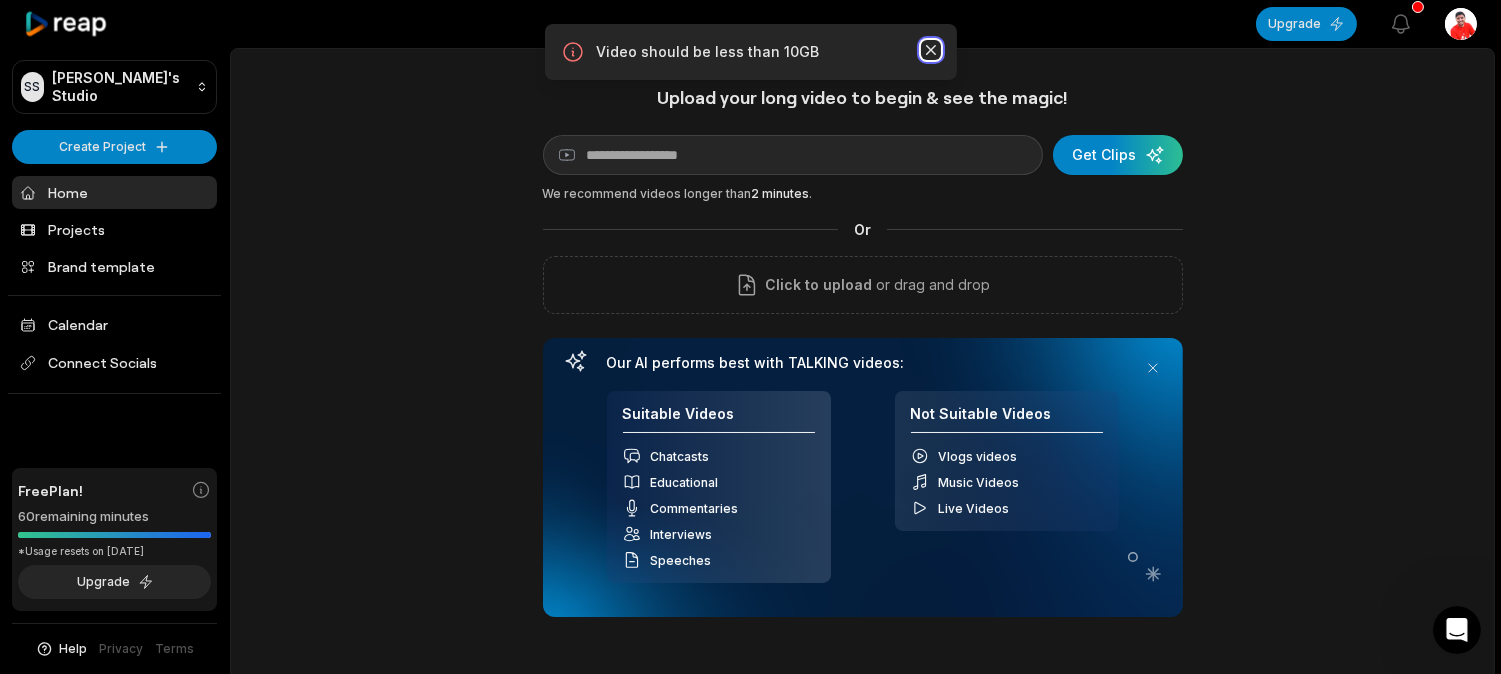 click 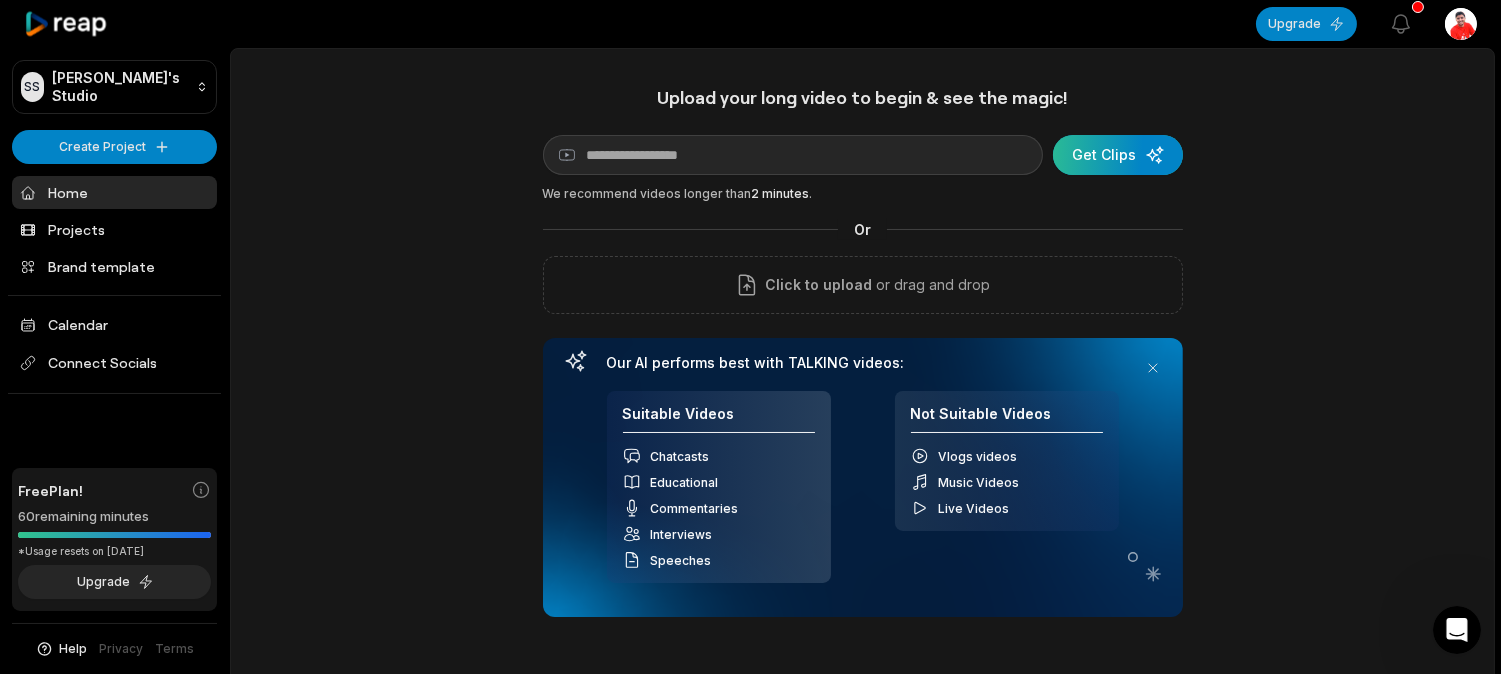click at bounding box center (1118, 155) 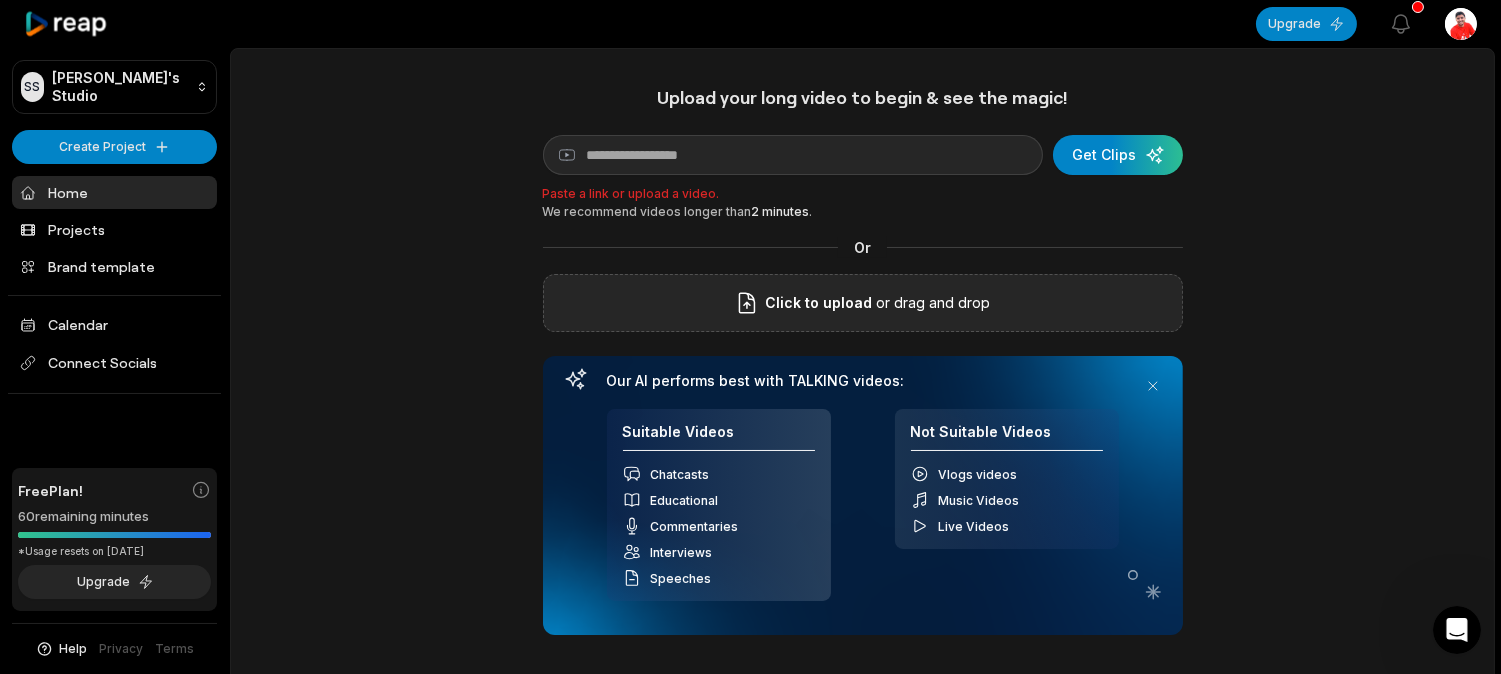 click on "Click to upload or drag and drop" at bounding box center (863, 303) 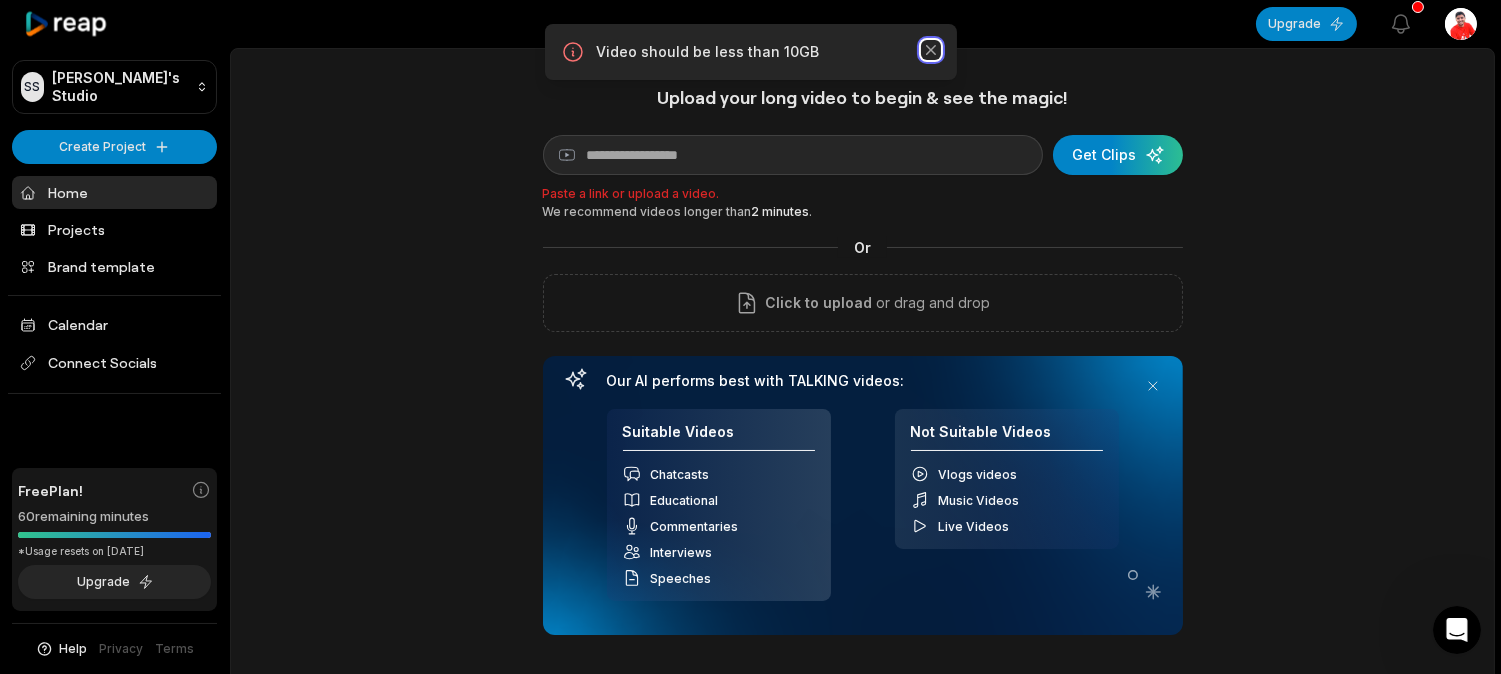 drag, startPoint x: 934, startPoint y: 50, endPoint x: 931, endPoint y: 82, distance: 32.140316 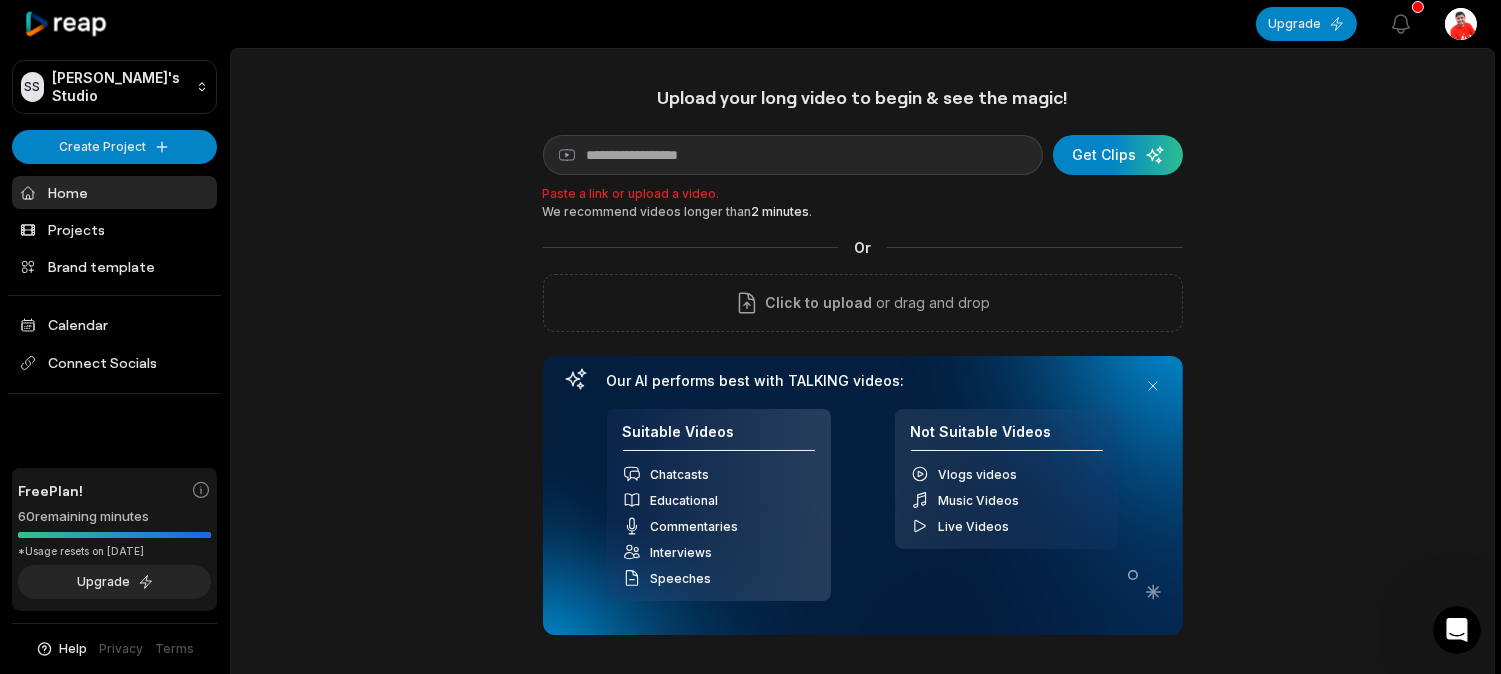 click on "[PERSON_NAME] Studio Create Project Home Projects Brand template Calendar Connect Socials Free  Plan! 60  remaining minutes *Usage resets on [DATE] Upgrade Help Privacy Terms Open sidebar Upgrade View notifications Open user menu   Upload your long video to begin & see the magic! YouTube link Get Clips Paste a link or upload a video. We recommend videos longer than  2 minutes . Or Click to upload or drag and drop Our AI performs best with TALKING videos: Suitable Videos Chatcasts Educational  Commentaries  Interviews  Speeches Not Suitable Videos Vlogs videos Music Videos Live Videos Recent Projects View all View Clips Clips 12:00 SHOCKING Backyard Fullcourt NBA Playoff Basketball Tournament Open options [DATE] View Clips Clips 27:56 ELECTRIFYING FullCourt Backyard 1v1 NBA Playoffs 2025!! Open options [DATE] View Clips Clips 19:17 I WON MVP Teaming up with [PERSON_NAME], [PERSON_NAME], & AMP [PERSON_NAME]! 4V4 Creator League Tournament Open options [DATE] Made with   in [GEOGRAPHIC_DATA]" at bounding box center (750, 337) 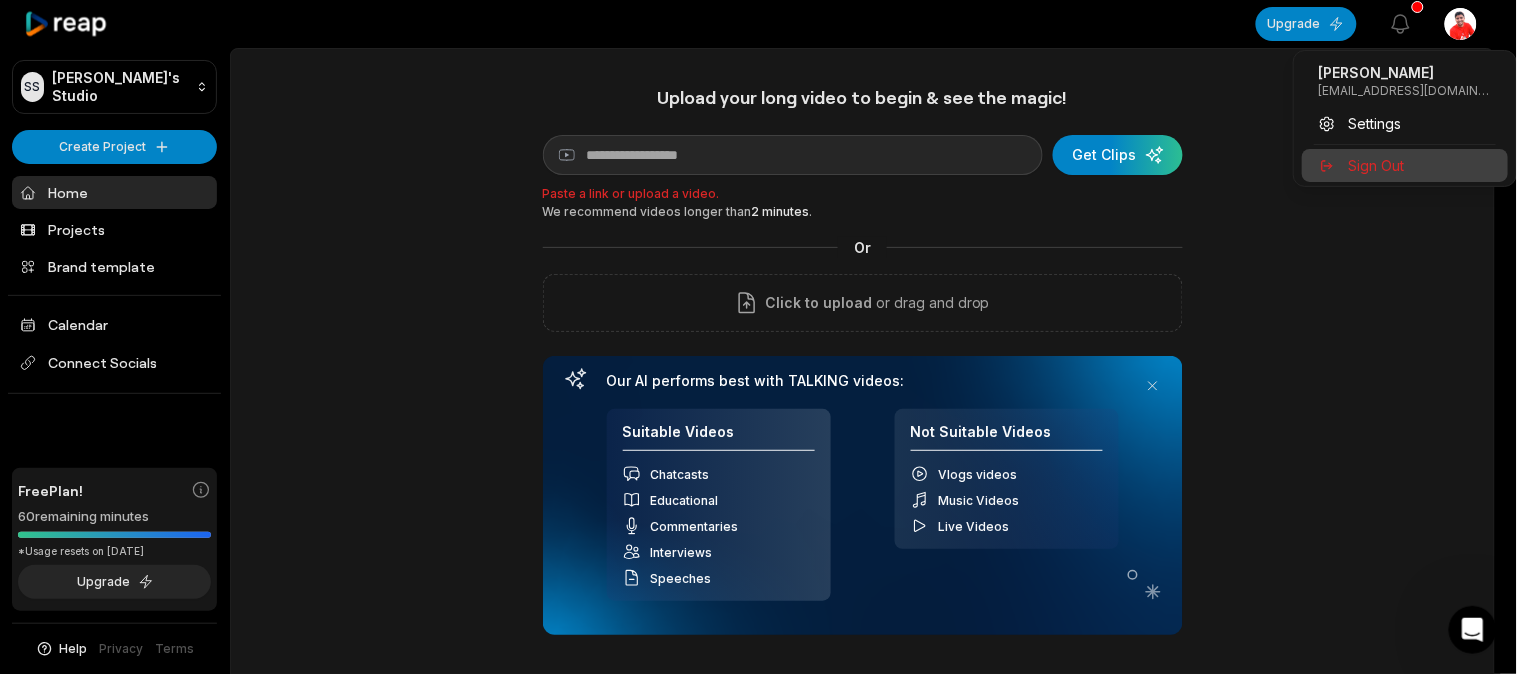 click on "Sign Out" at bounding box center (1376, 165) 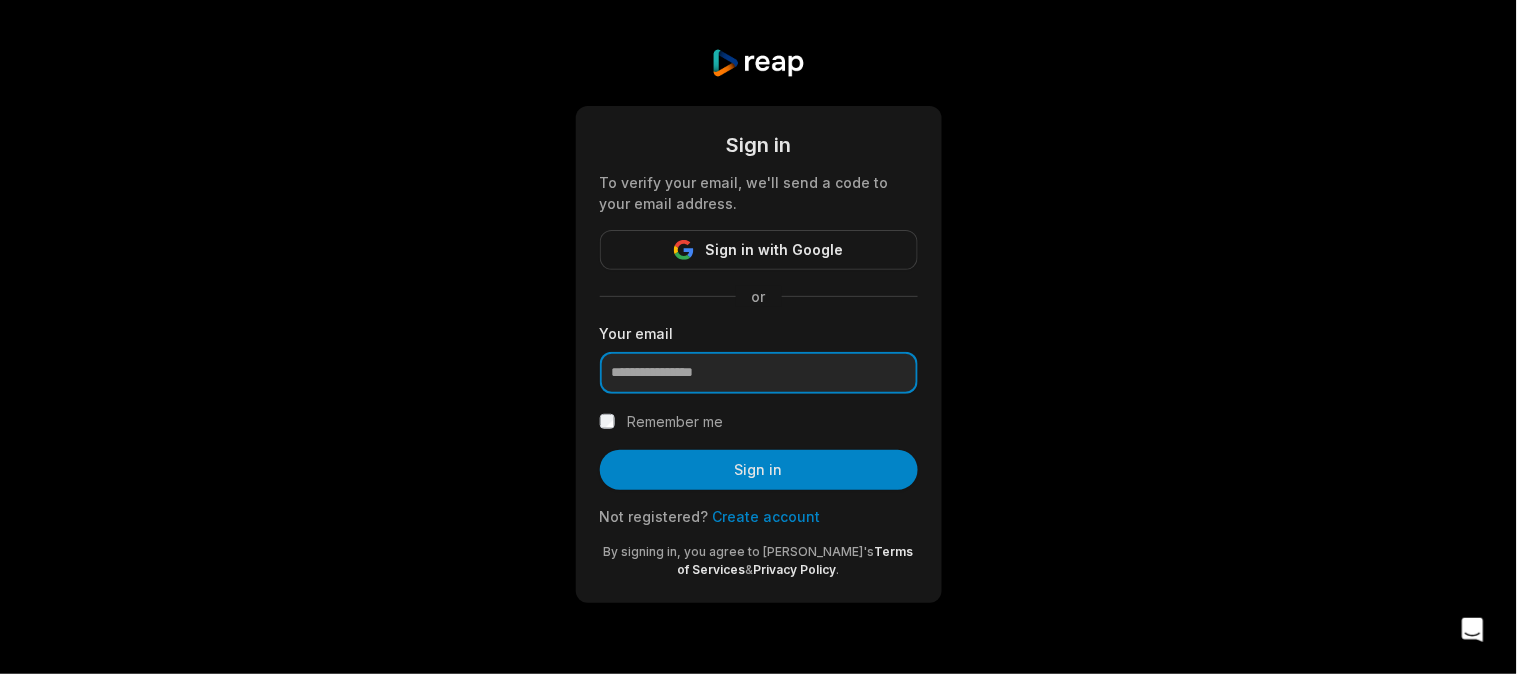 click at bounding box center [759, 373] 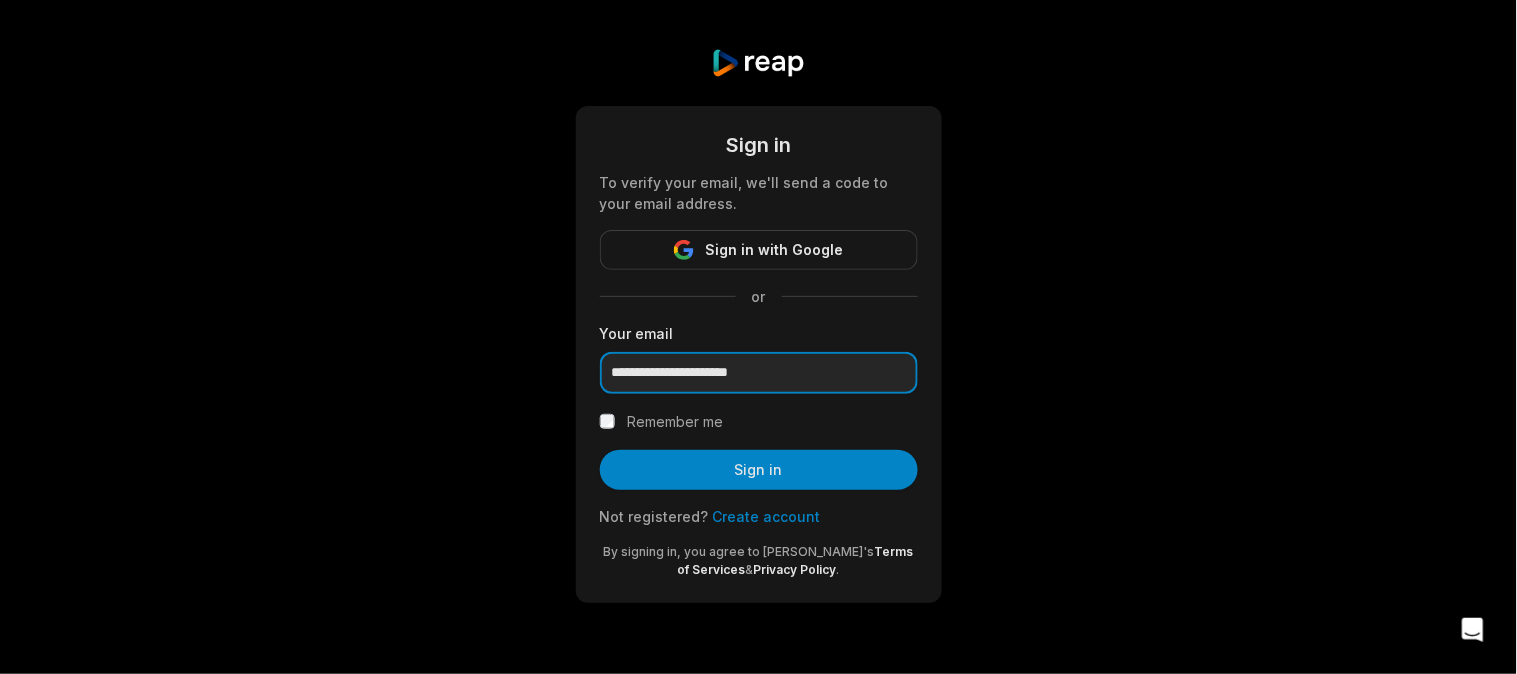 type on "**********" 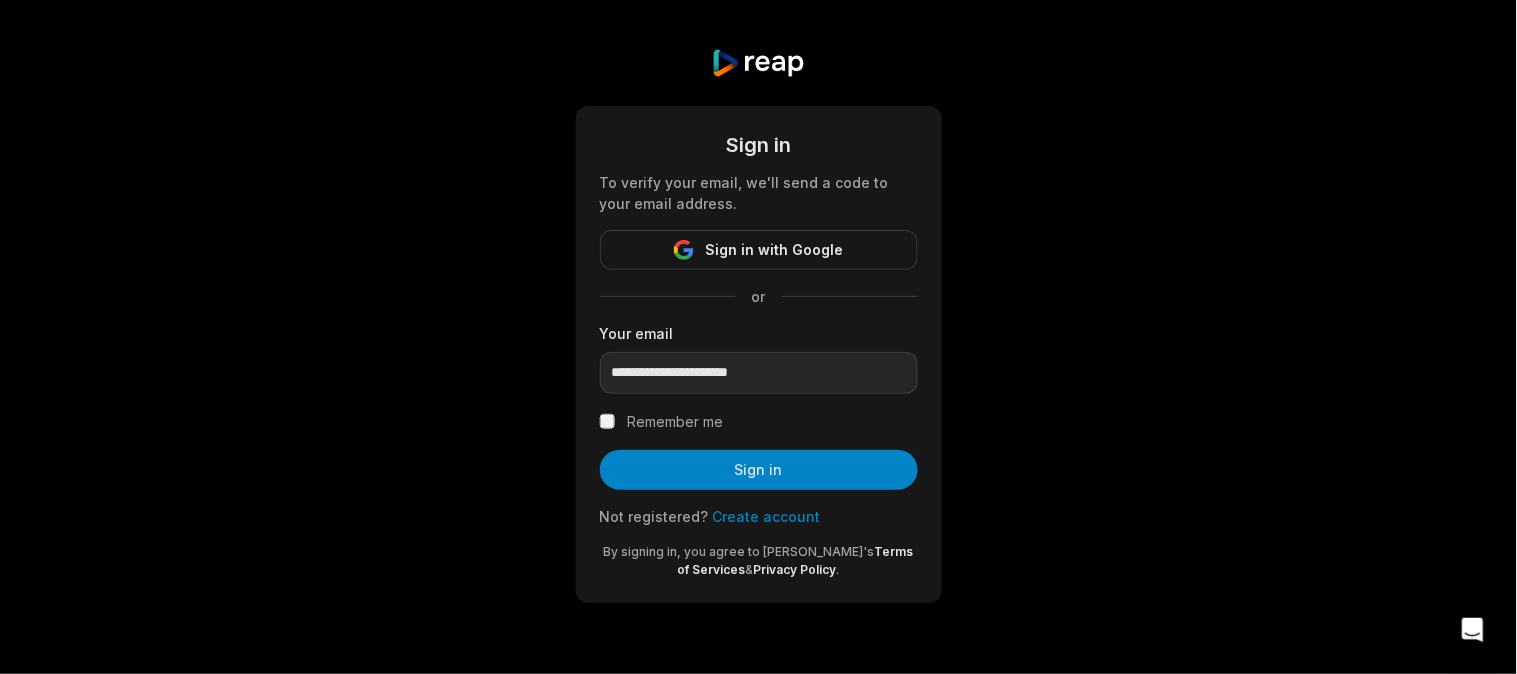 click on "Remember me" at bounding box center [675, 422] 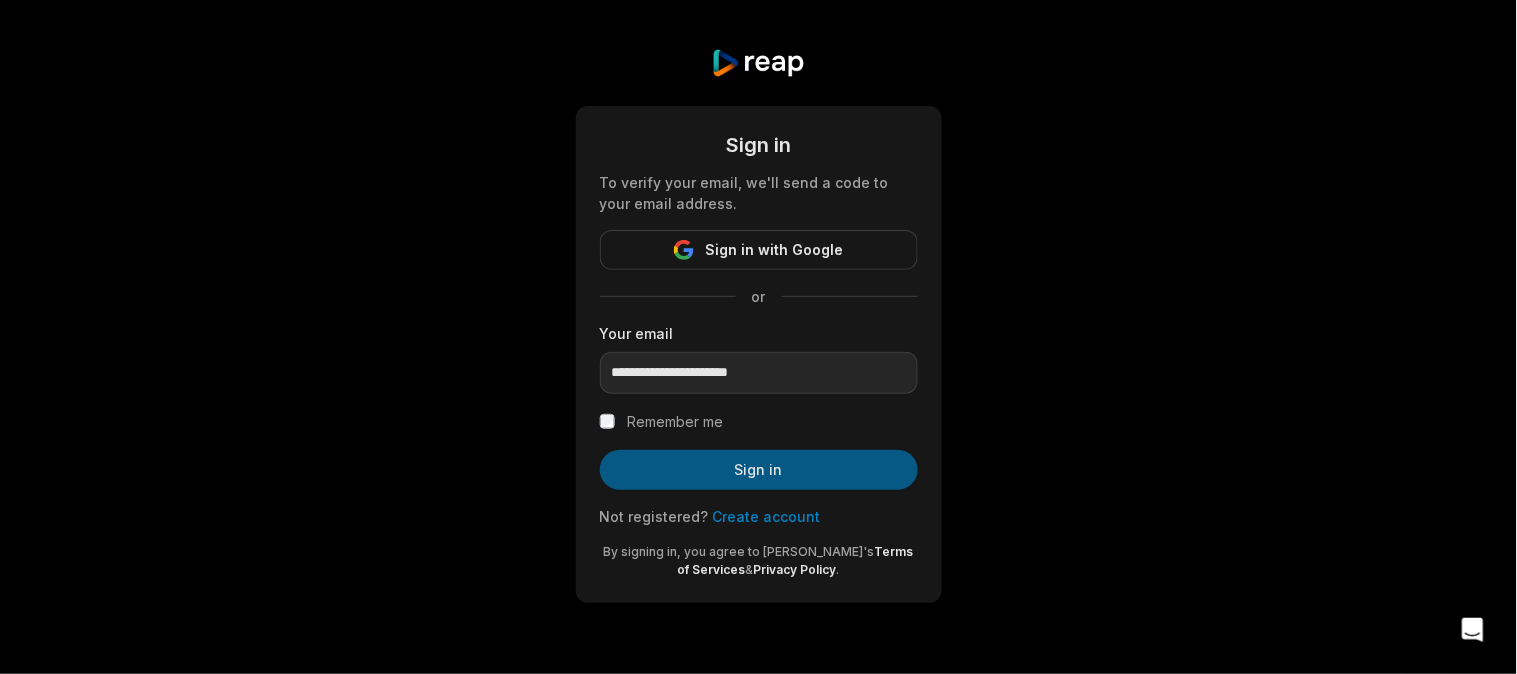 click on "Sign in" at bounding box center [759, 470] 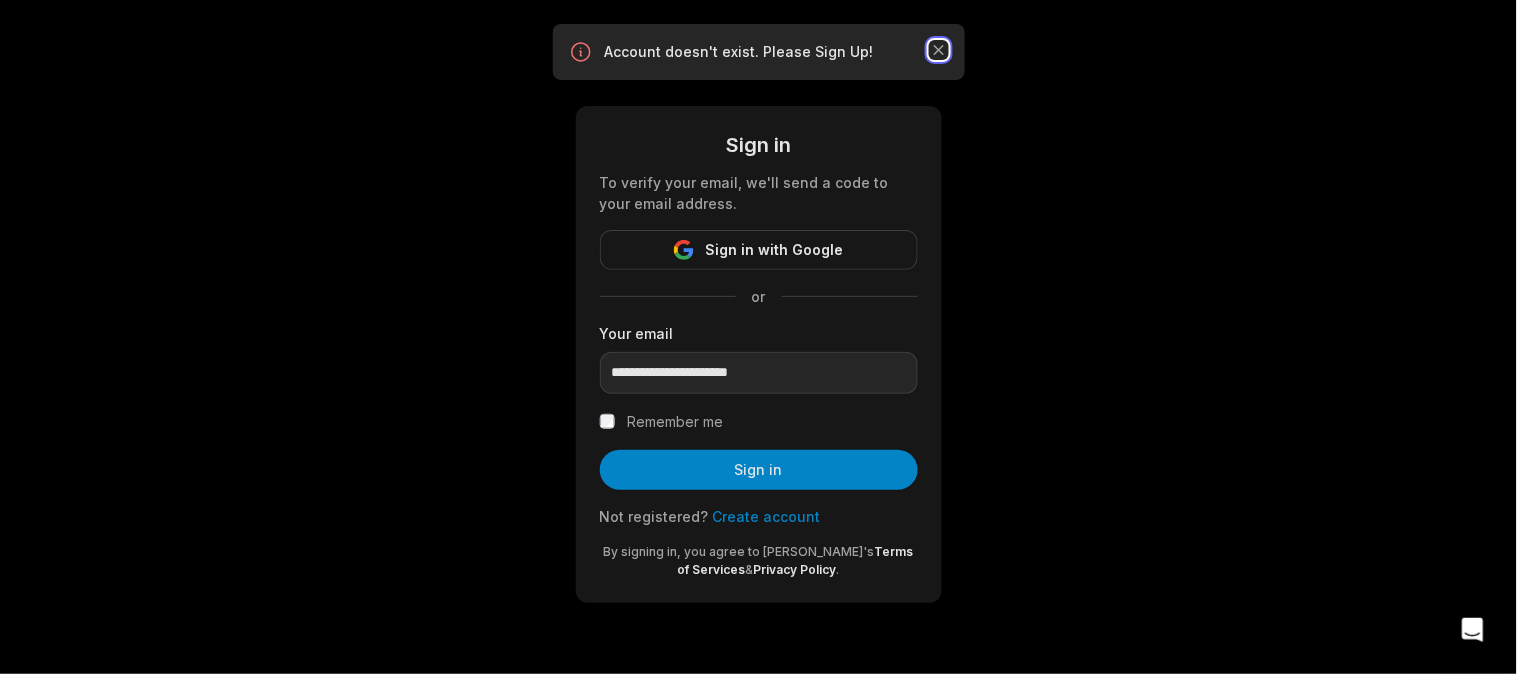 drag, startPoint x: 942, startPoint y: 48, endPoint x: 882, endPoint y: 146, distance: 114.90866 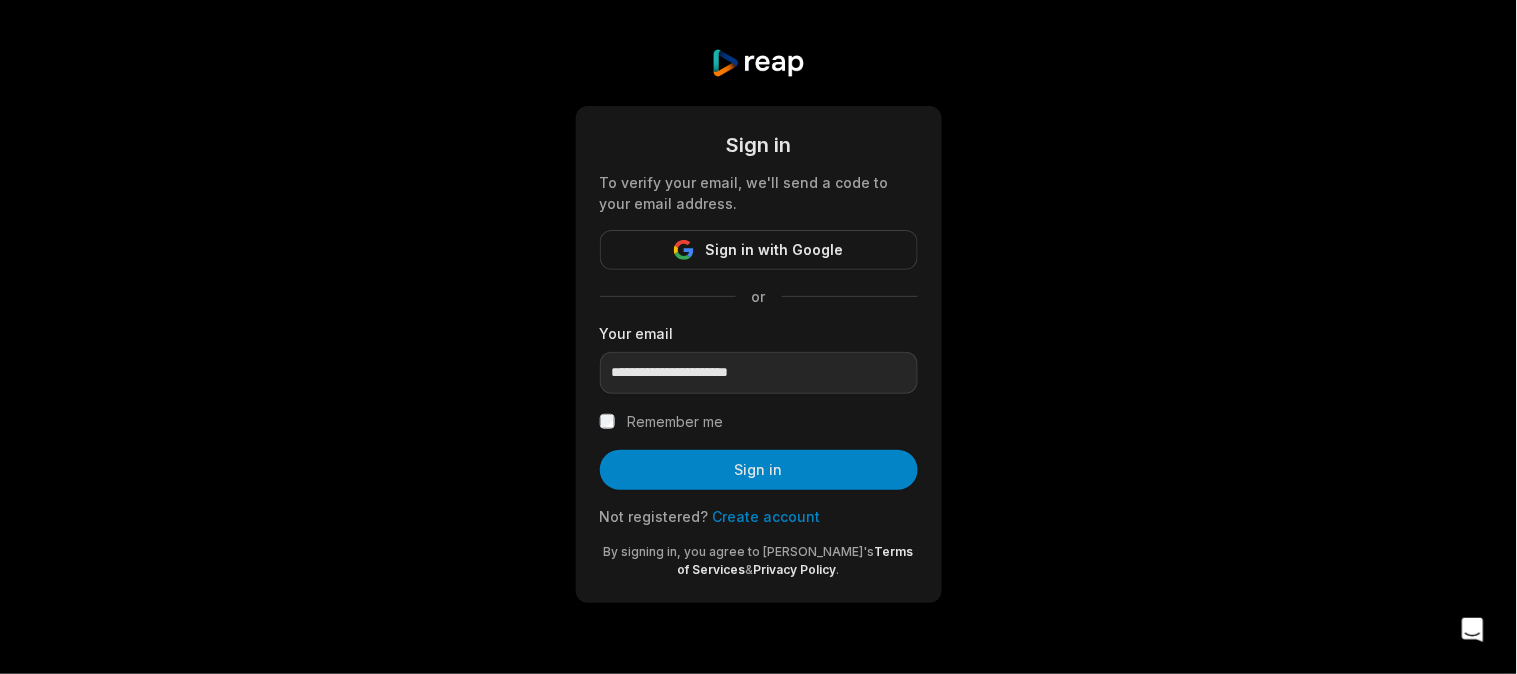 click on "Create account" at bounding box center [767, 516] 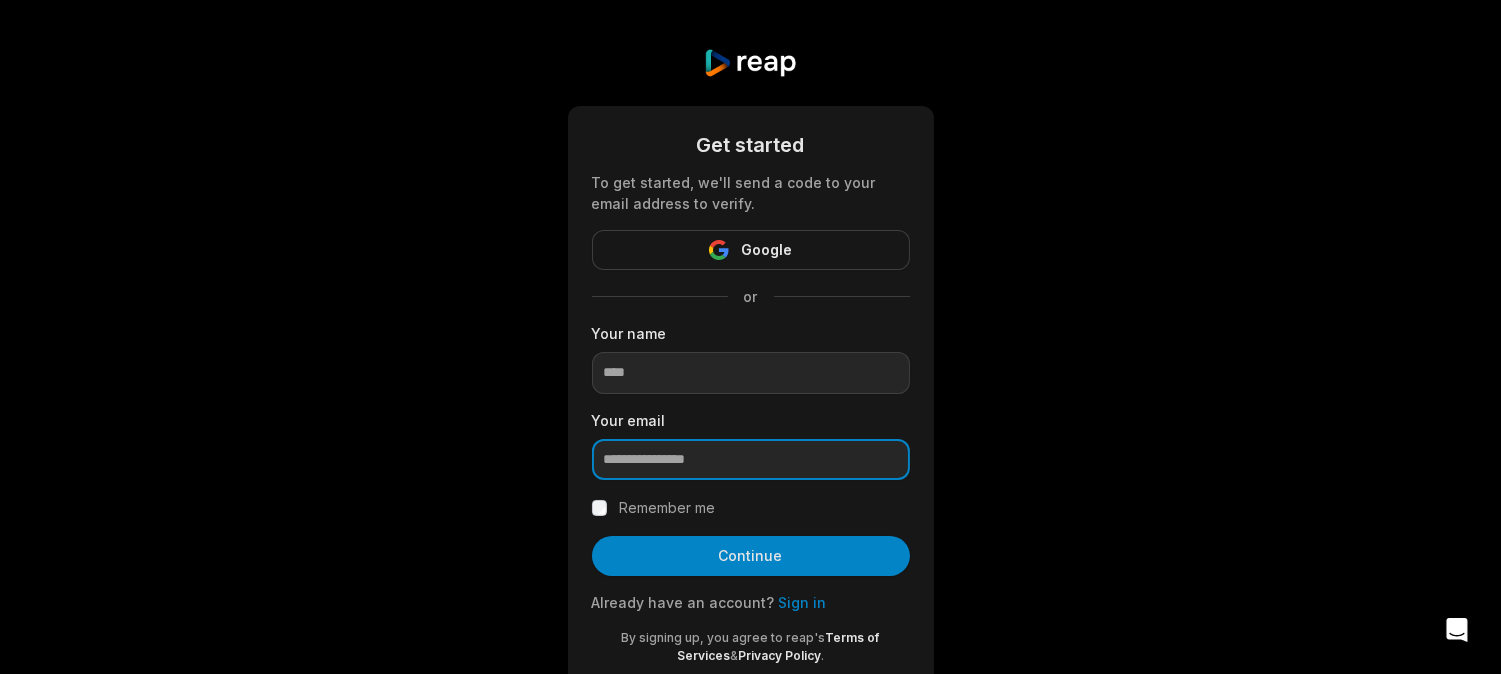 click at bounding box center [751, 460] 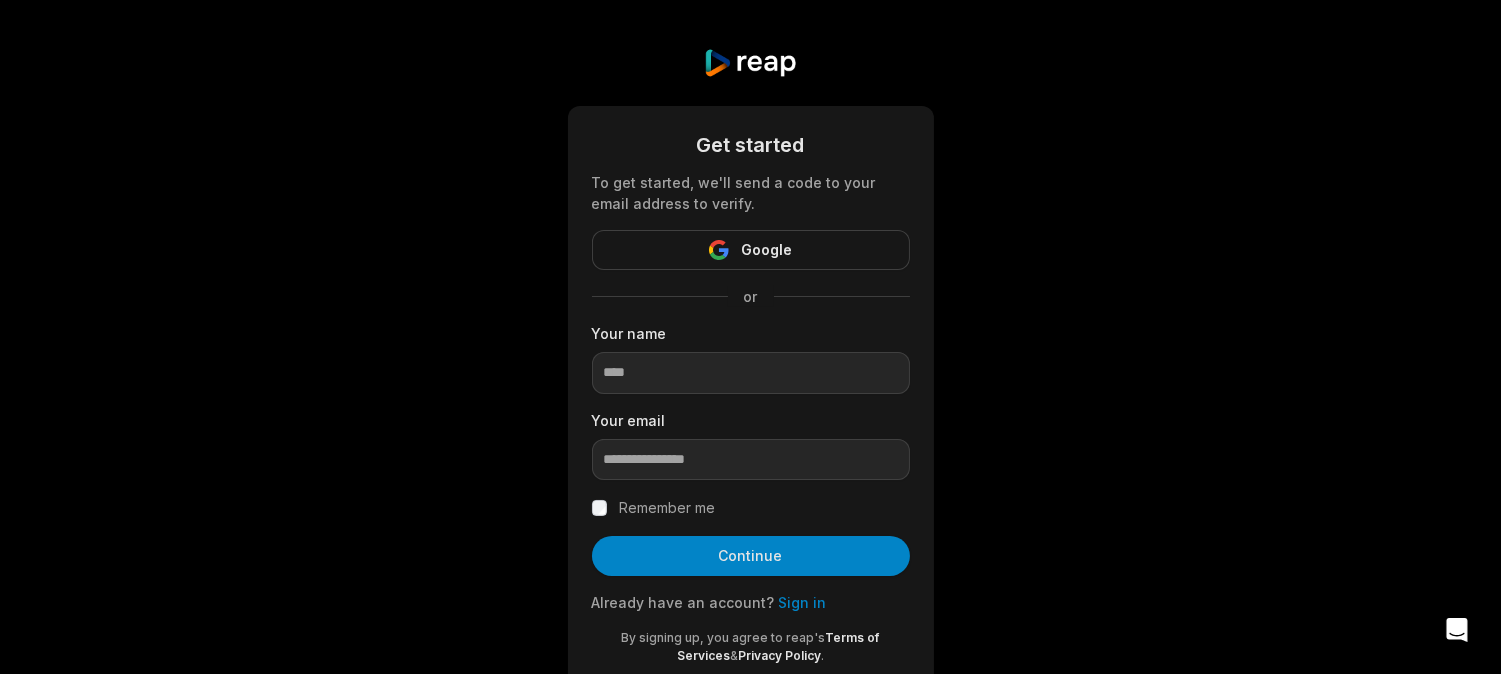 click on "Get started To get started, we'll send a code to your email address to verify. Google or Your name Your email Remember me Continue Already have an account?   Sign in By signing up, you agree to reap's  Terms of Services  &  Privacy Policy ." at bounding box center [751, 397] 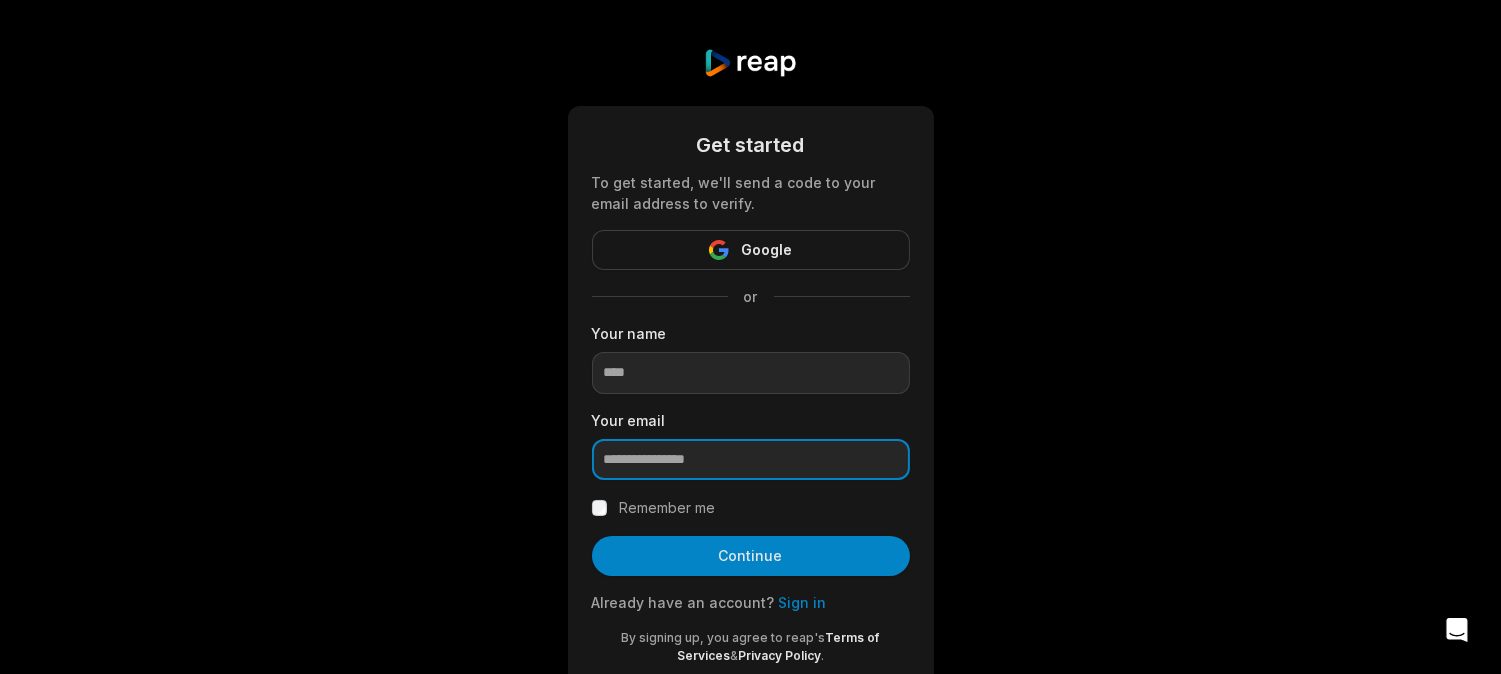 click at bounding box center (751, 460) 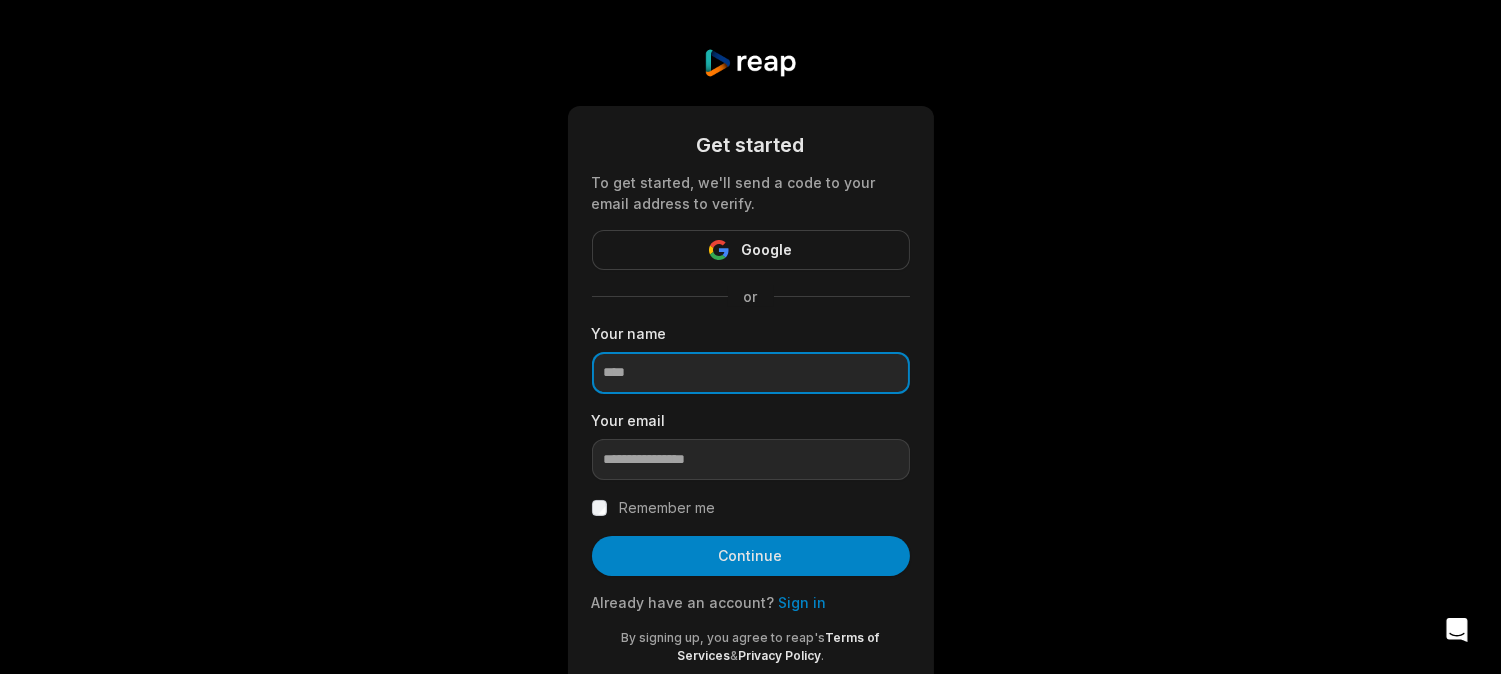 click at bounding box center [751, 373] 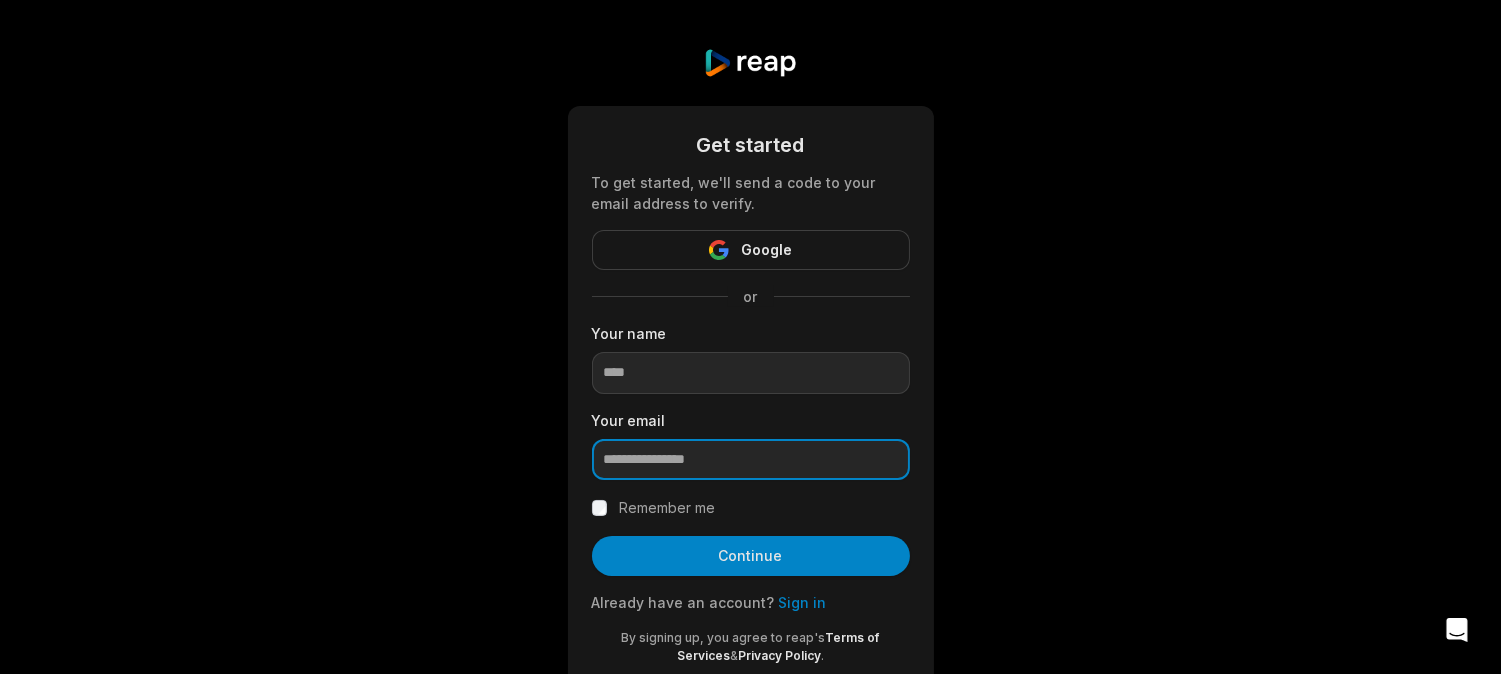 click at bounding box center (751, 460) 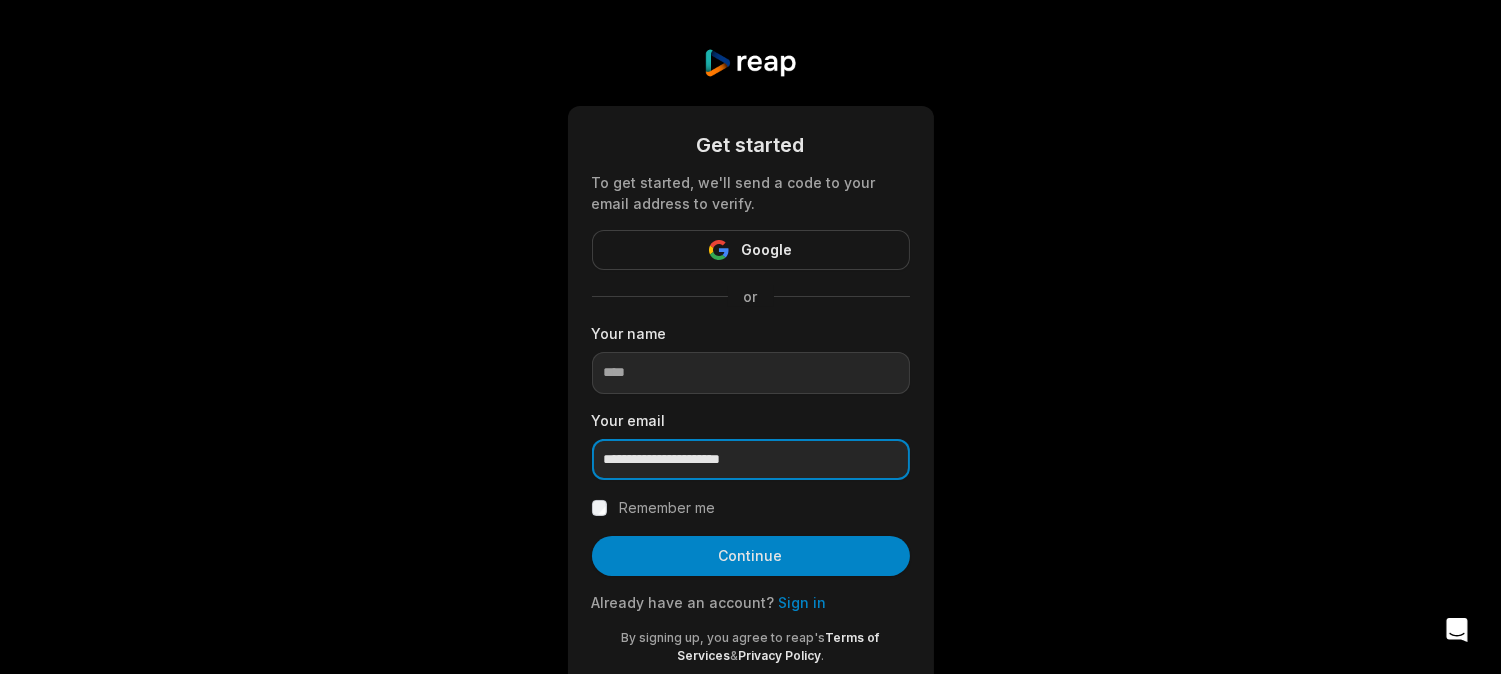 type on "**********" 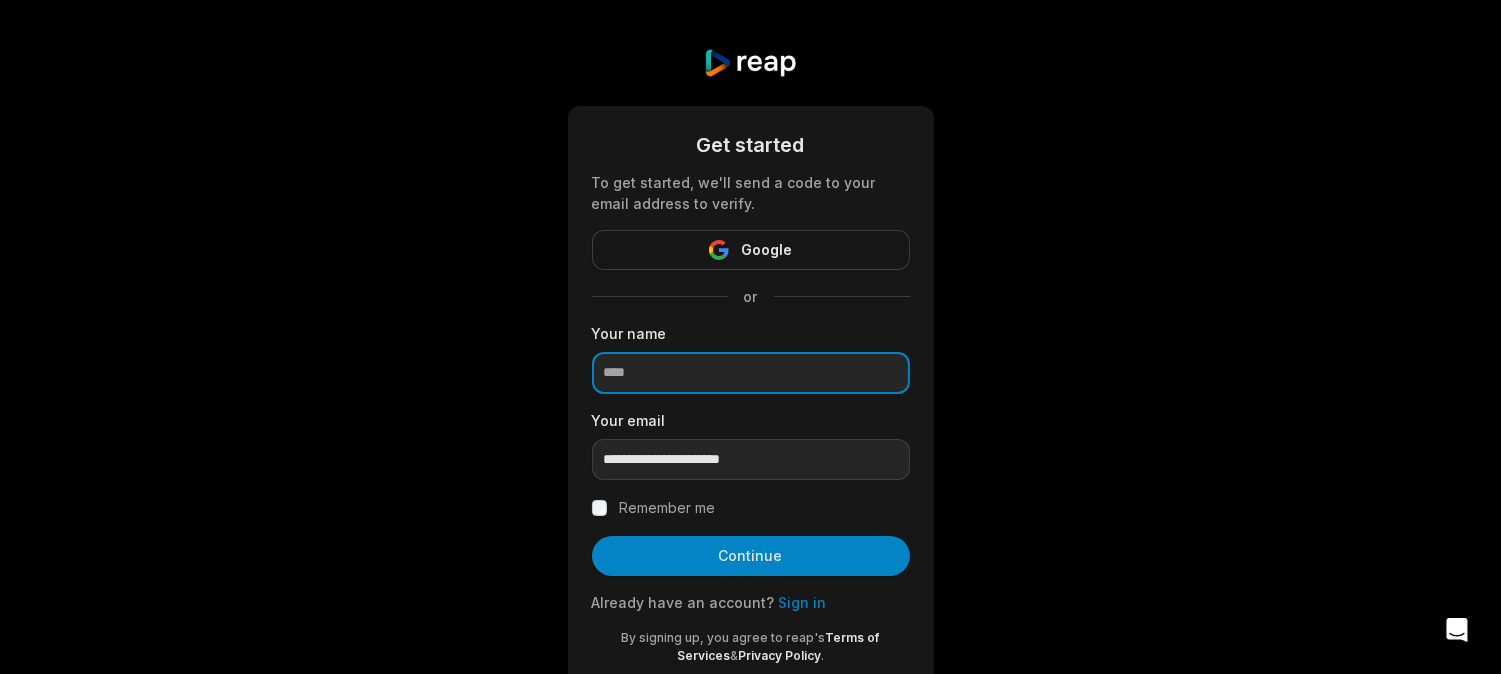 click at bounding box center (751, 373) 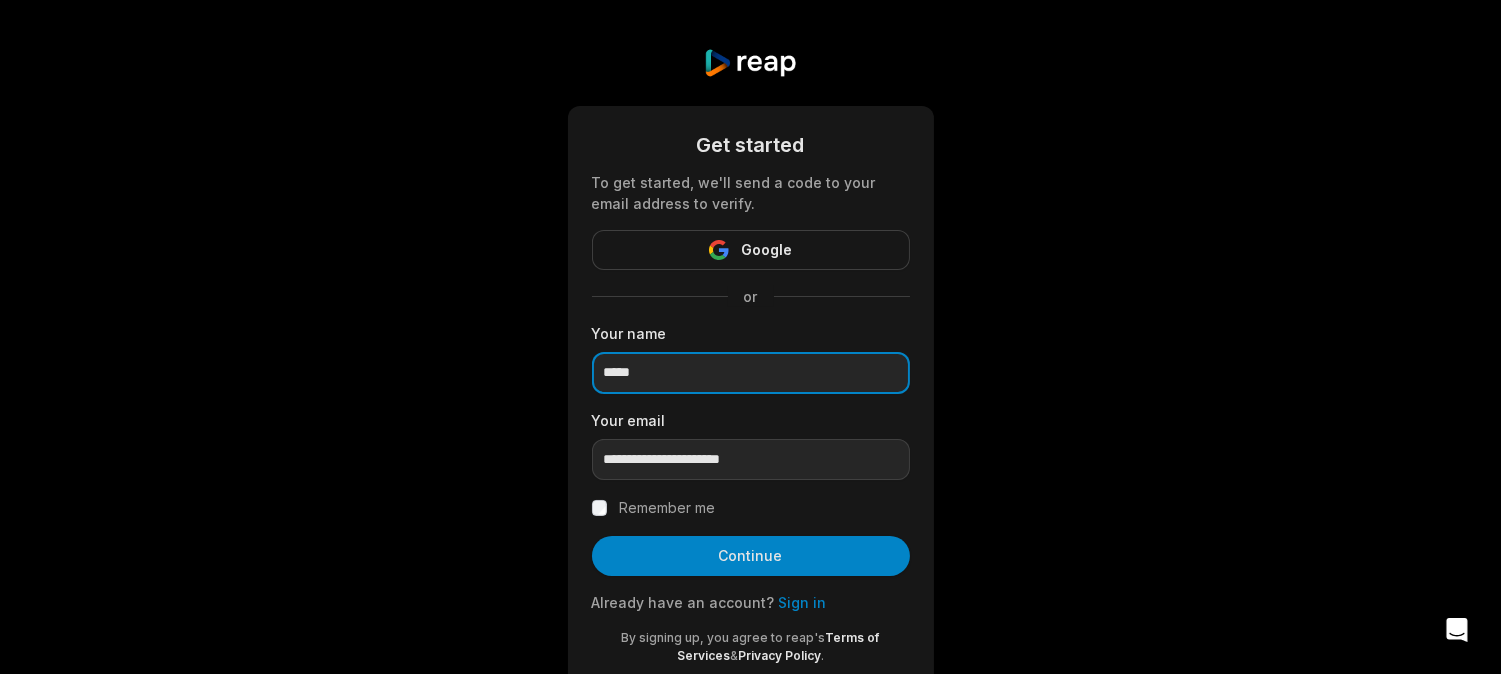 type on "*****" 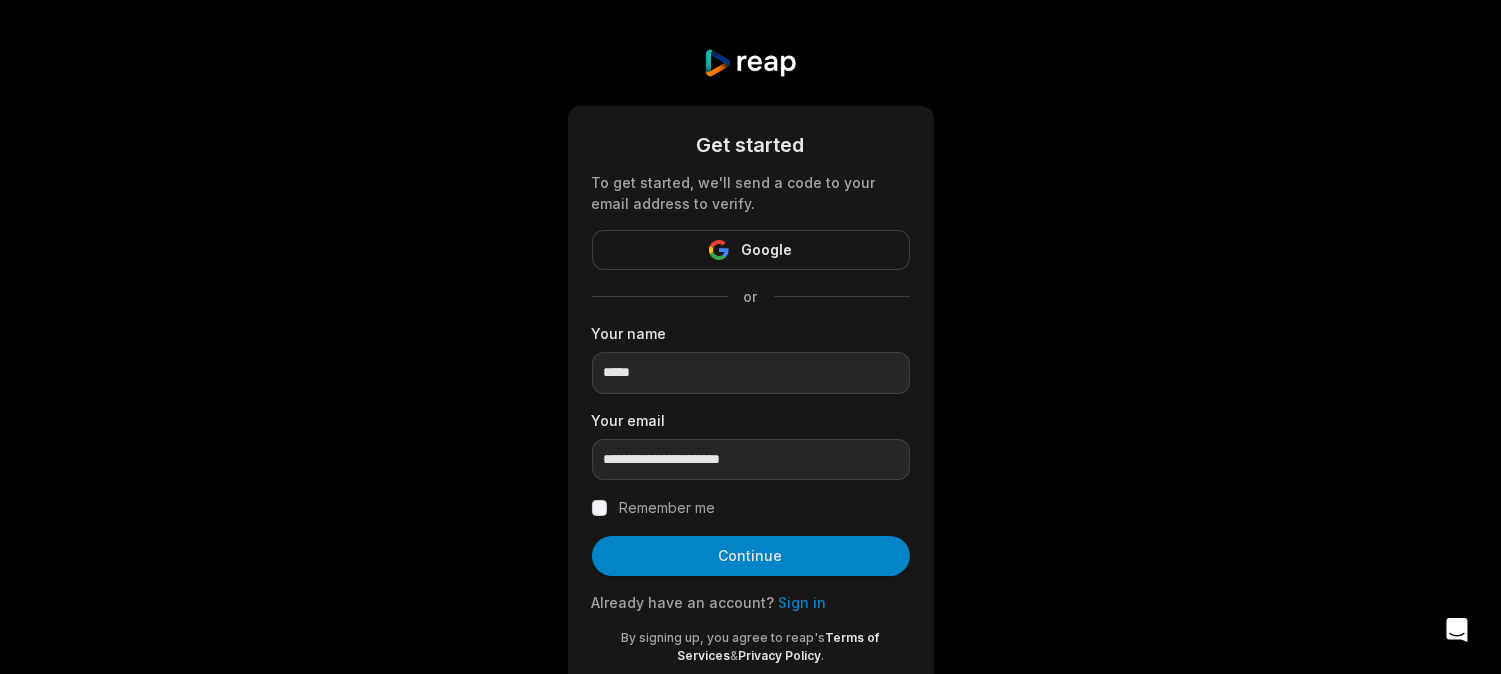 click on "Remember me" at bounding box center [667, 508] 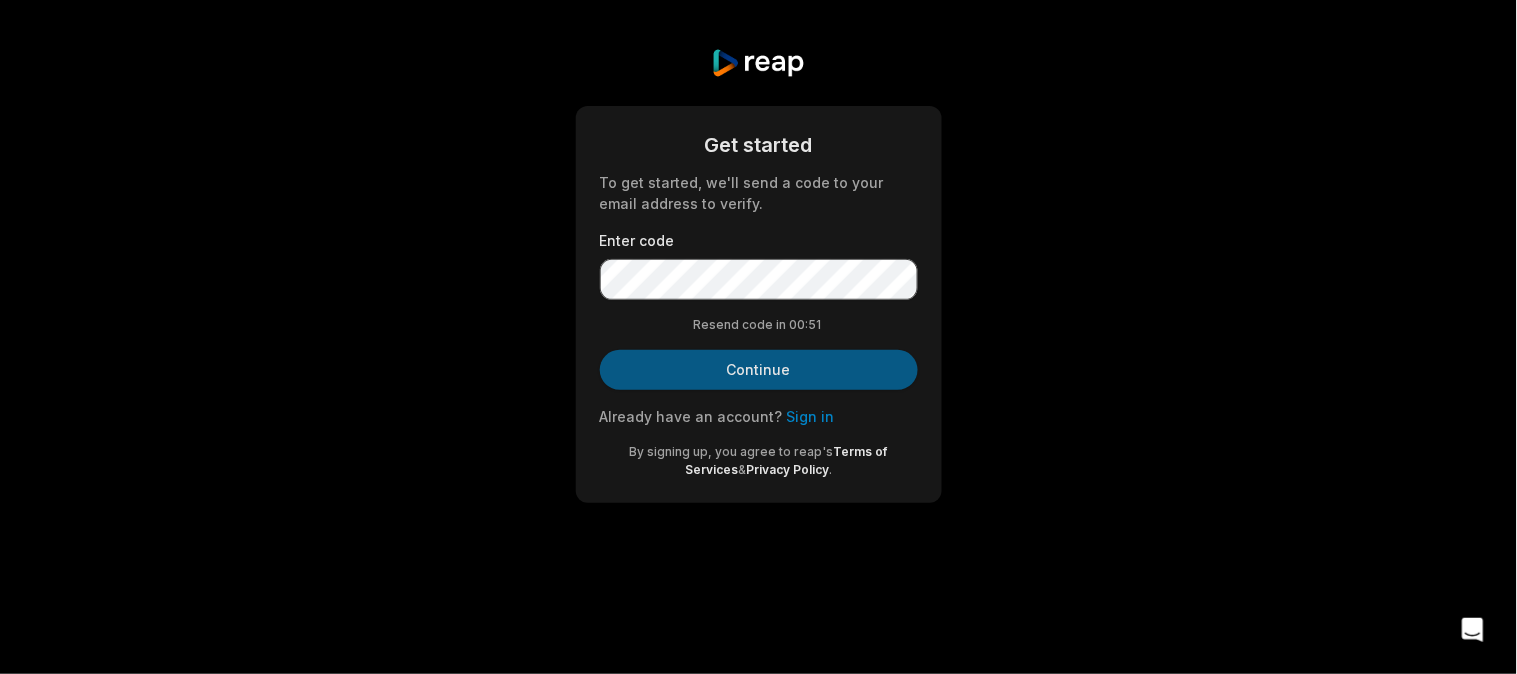 click on "Continue" at bounding box center (759, 370) 